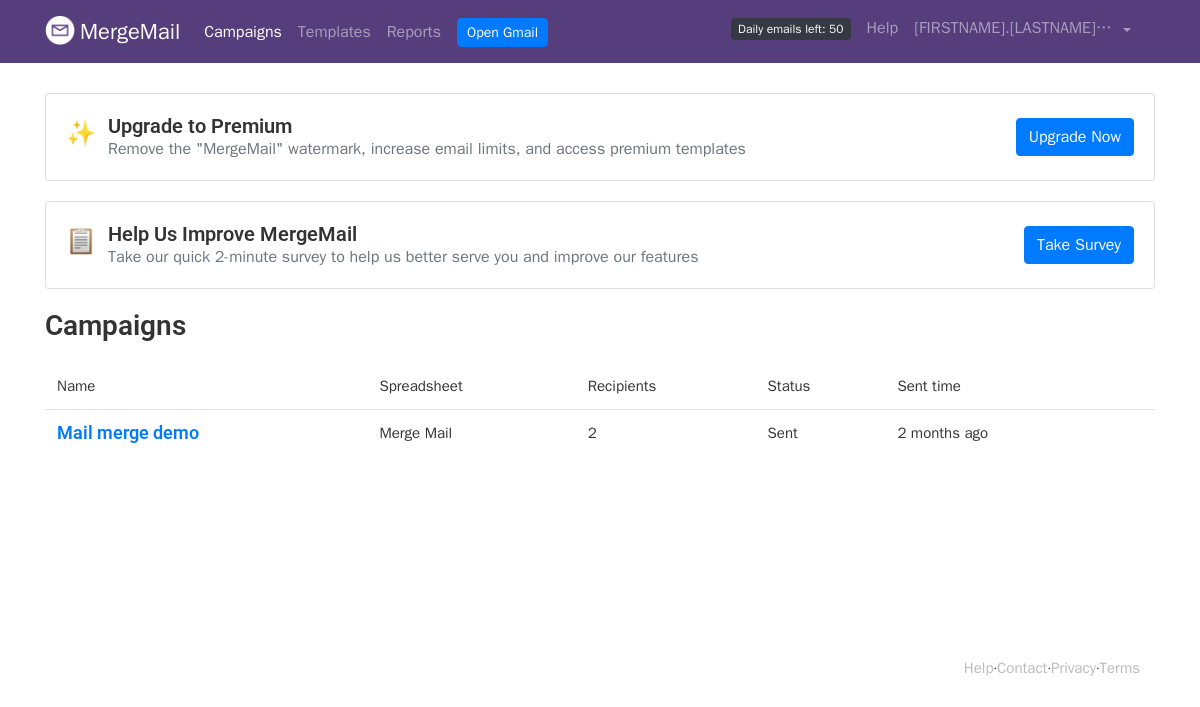 scroll, scrollTop: 0, scrollLeft: 0, axis: both 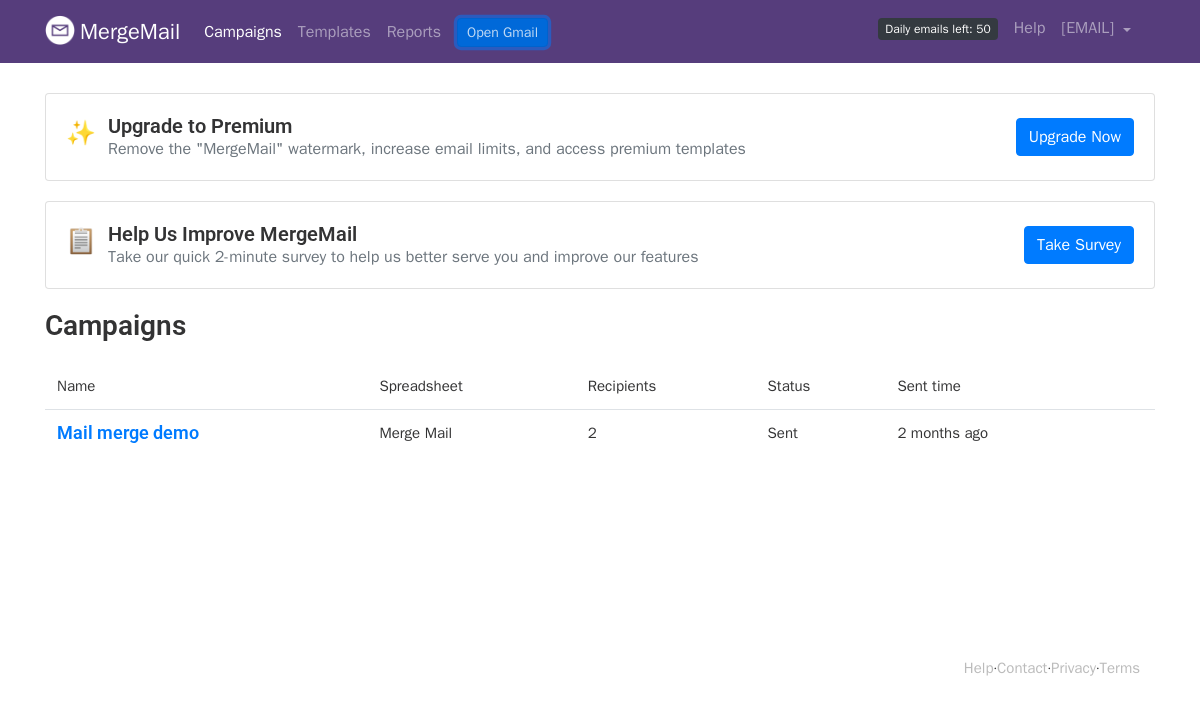 click on "Open Gmail" at bounding box center [502, 32] 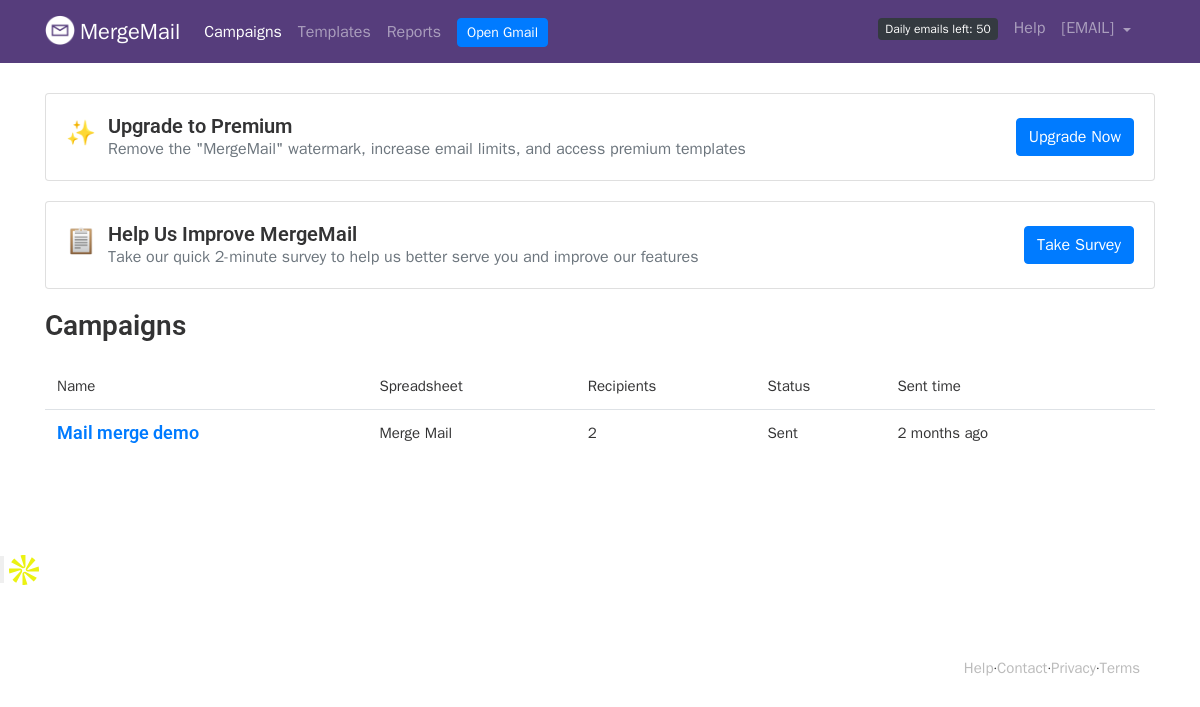 click on "Daily emails left: 50" at bounding box center [937, 29] 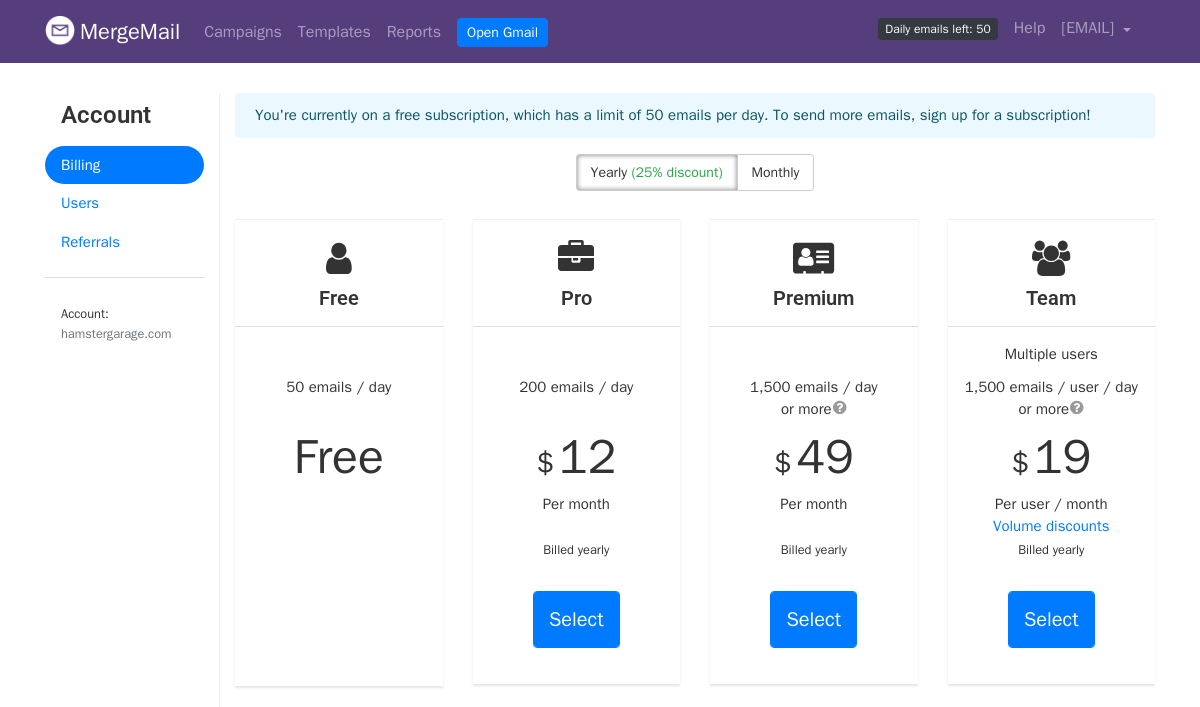 scroll, scrollTop: 0, scrollLeft: 0, axis: both 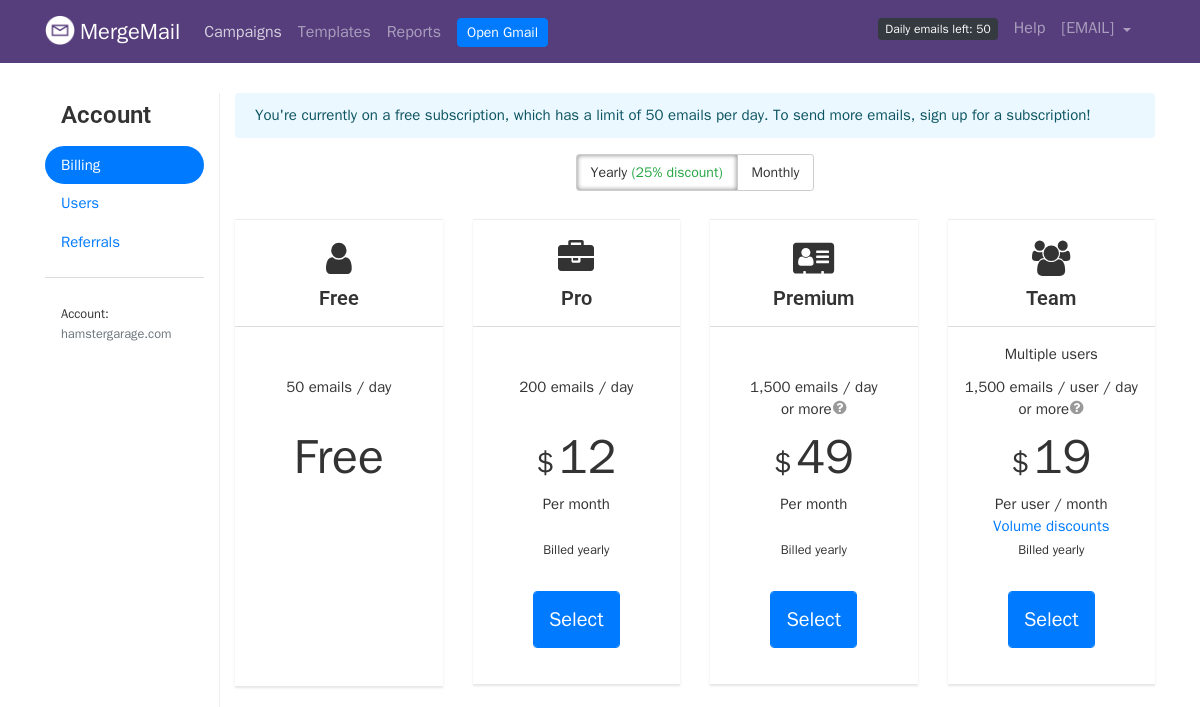 click on "Campaigns" at bounding box center [243, 32] 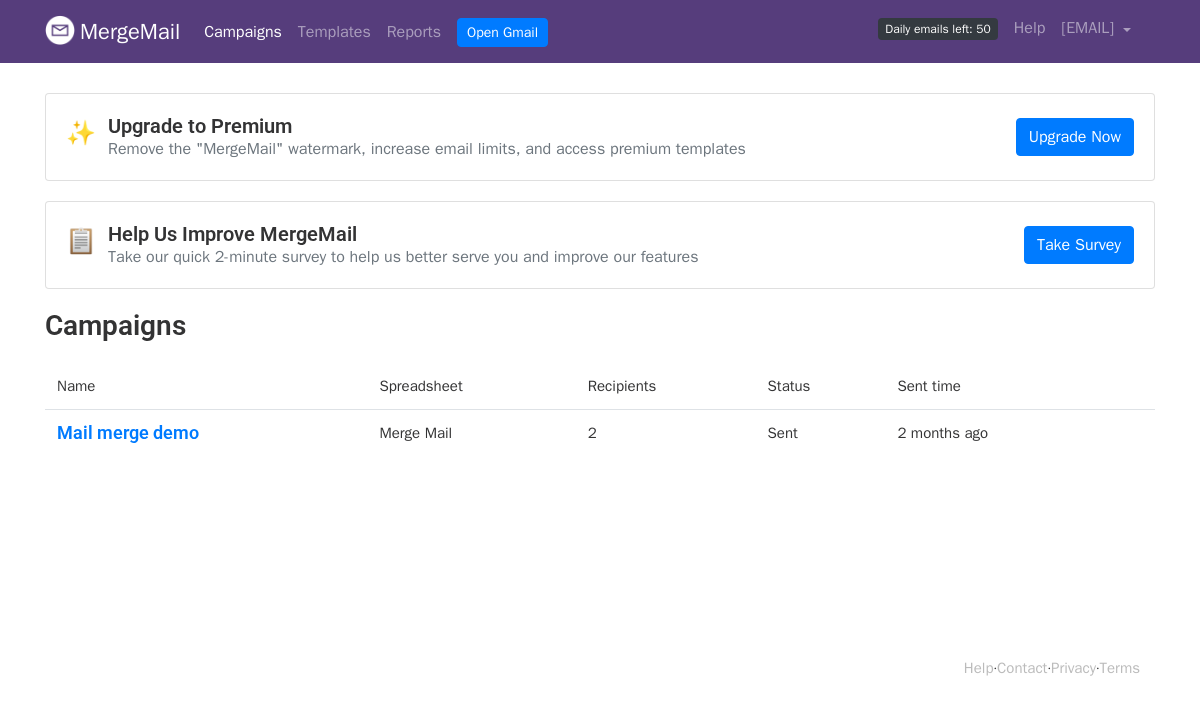 scroll, scrollTop: 0, scrollLeft: 0, axis: both 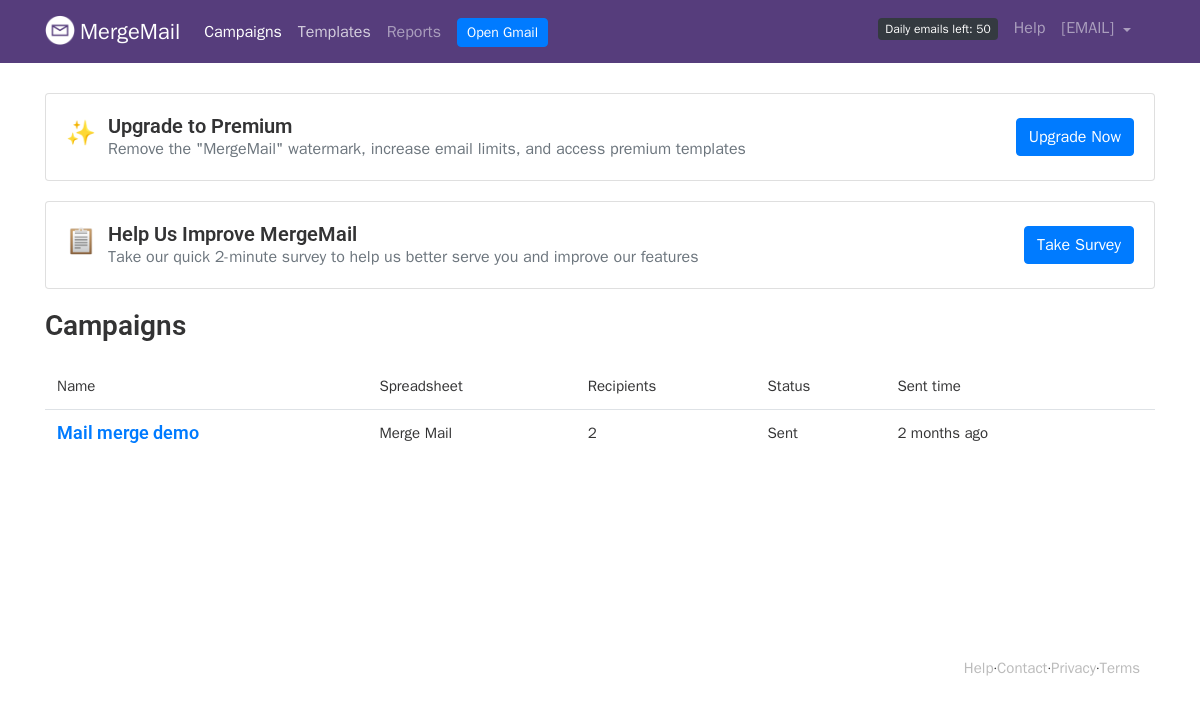 click on "Templates" at bounding box center [334, 32] 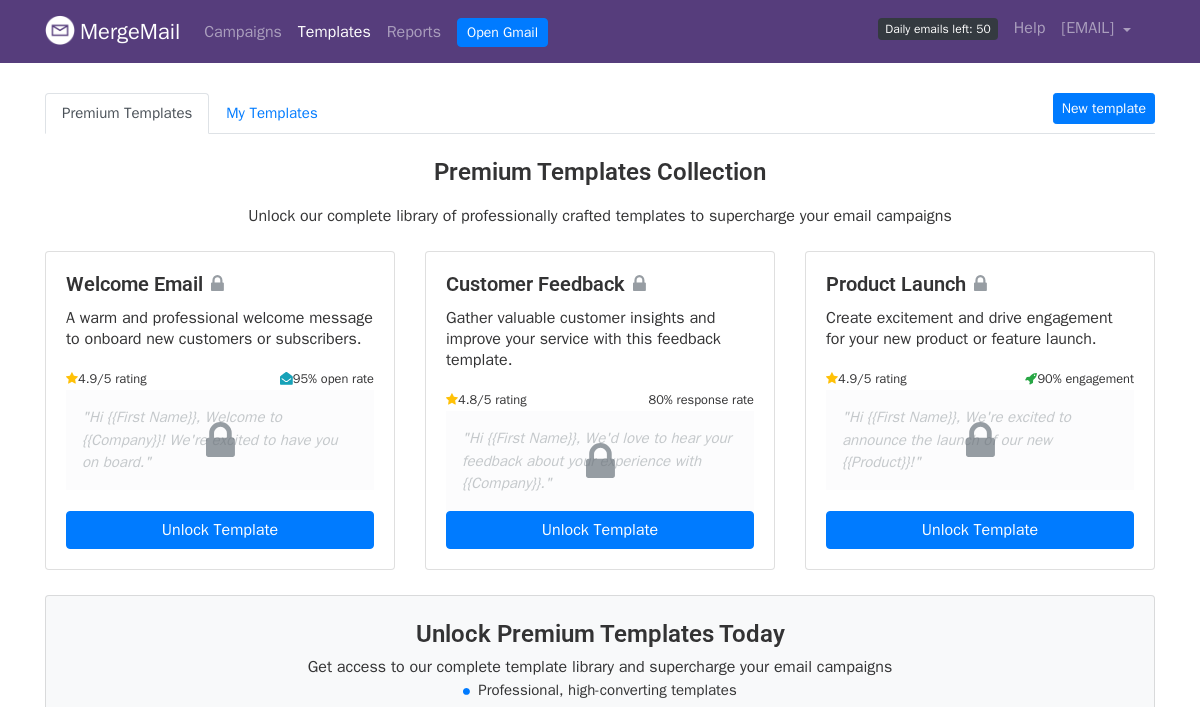 scroll, scrollTop: 0, scrollLeft: 0, axis: both 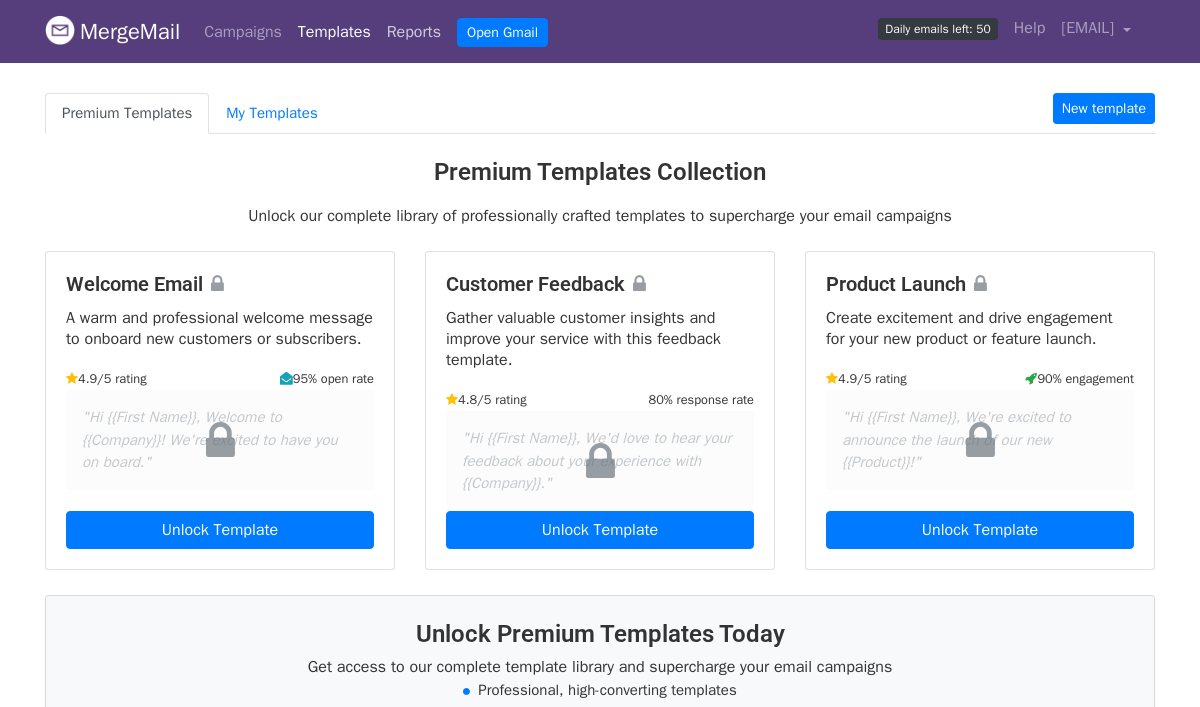 click on "Reports" at bounding box center [414, 32] 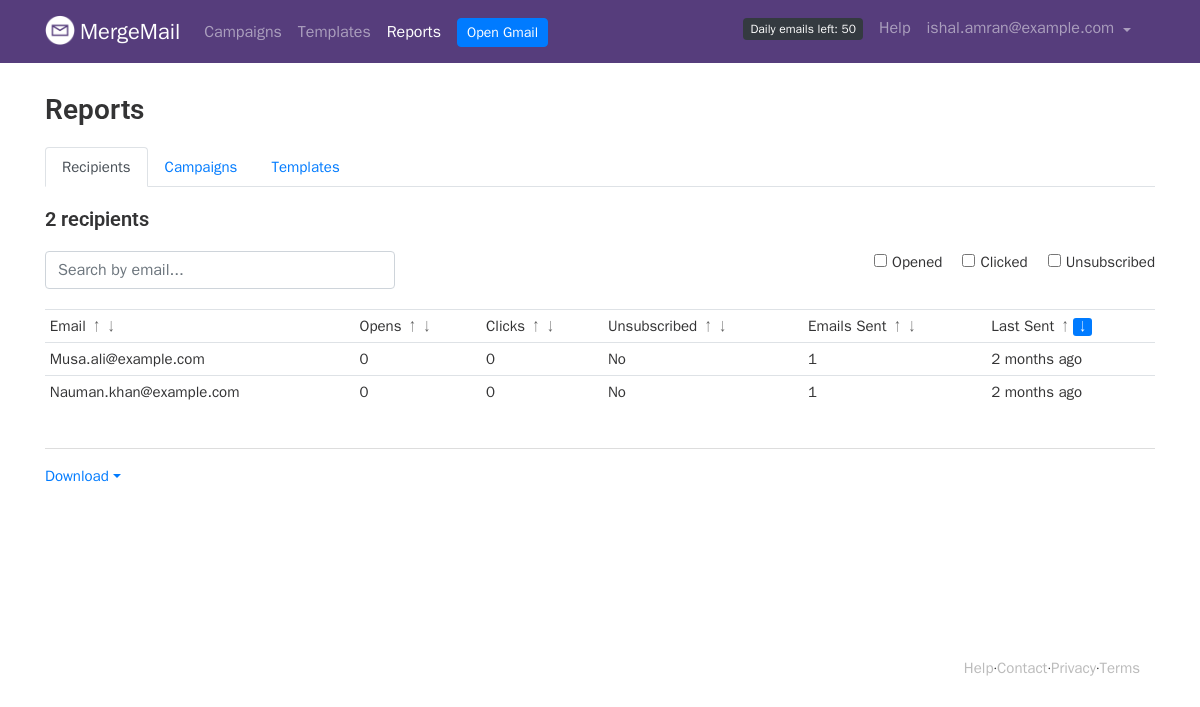 scroll, scrollTop: 0, scrollLeft: 0, axis: both 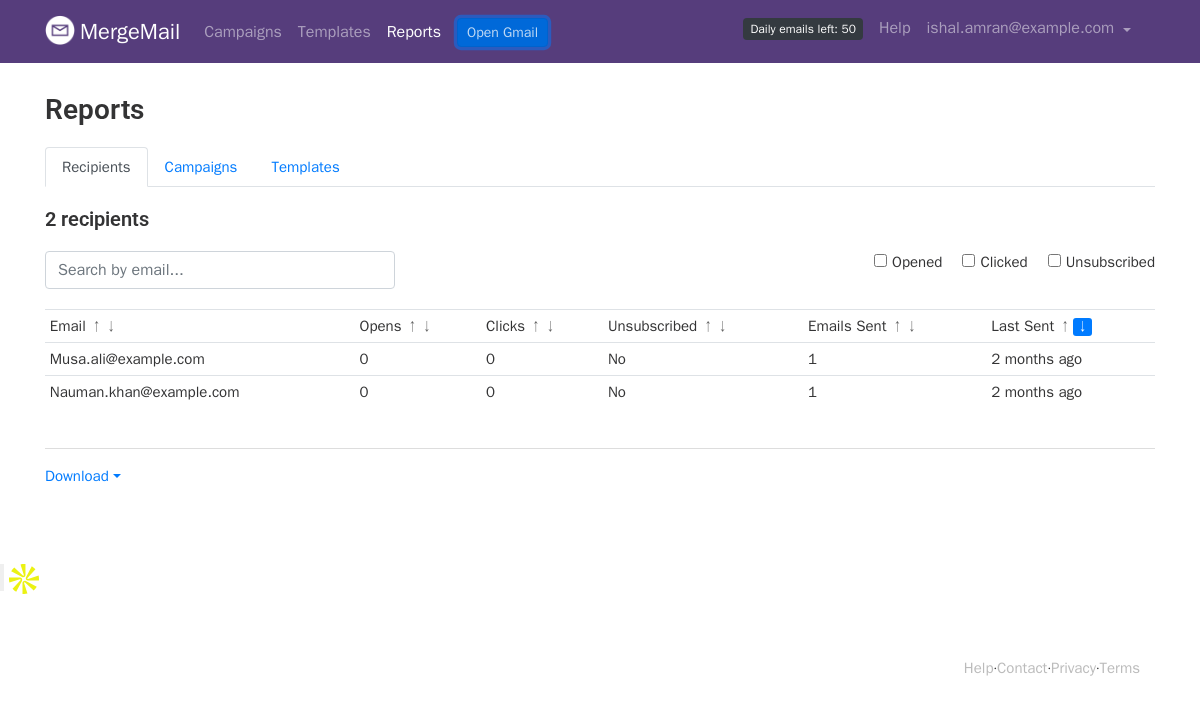 click on "Open Gmail" at bounding box center [502, 32] 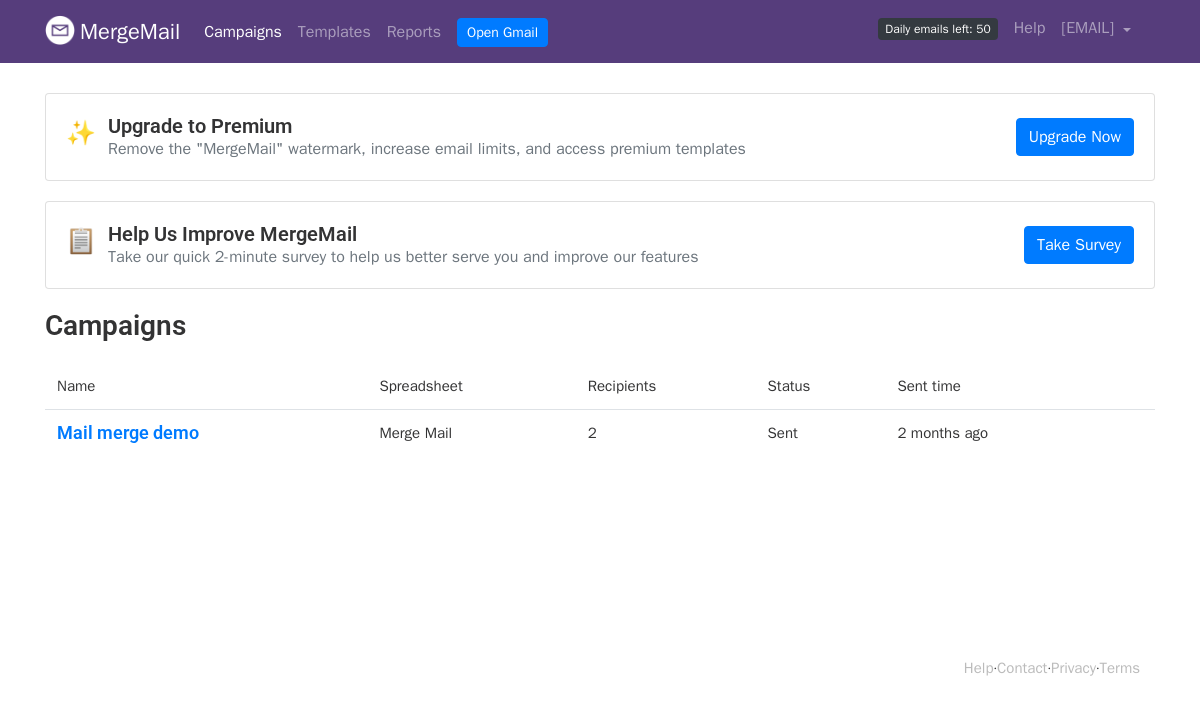 scroll, scrollTop: 0, scrollLeft: 0, axis: both 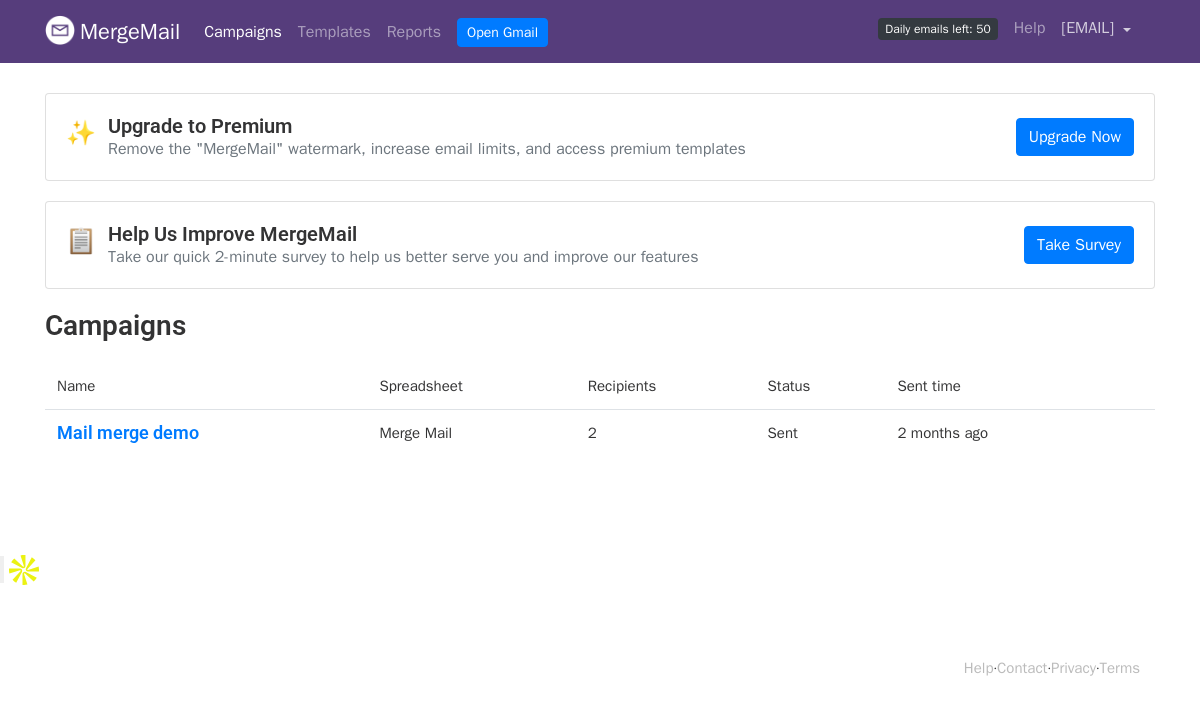 click on "[EMAIL]" at bounding box center [1096, 31] 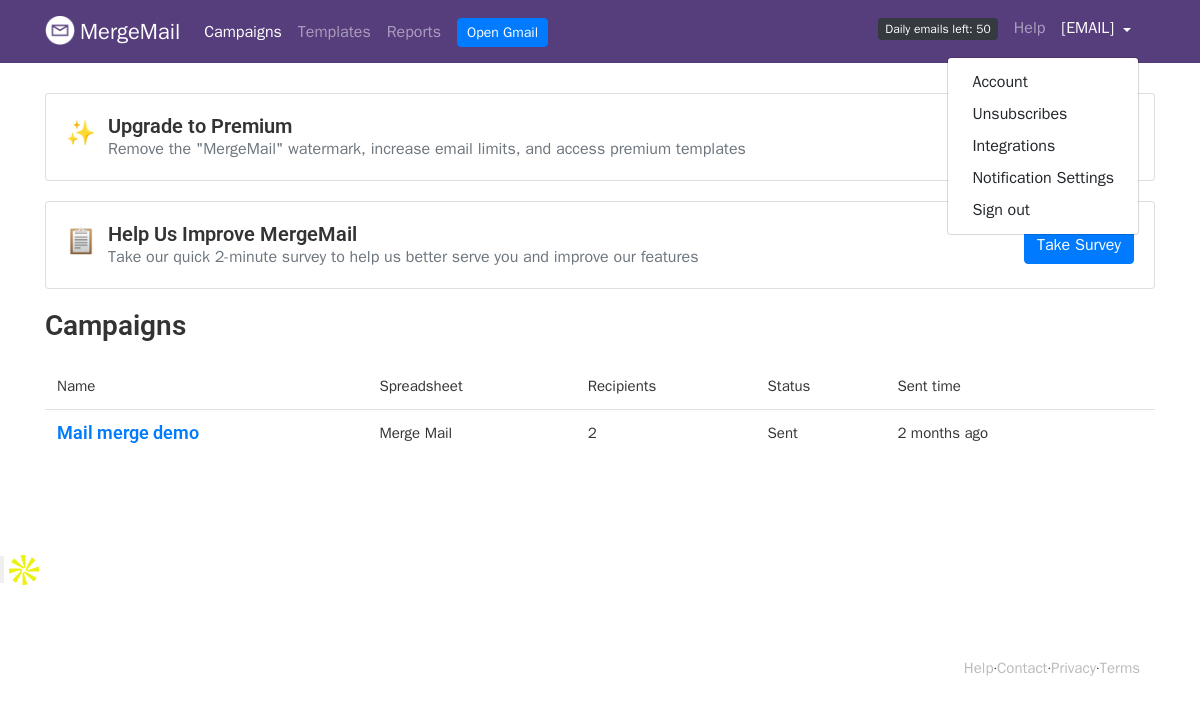 click on "MergeMail
Campaigns
Templates
Reports
Open Gmail
Daily emails left: 50
Help
ishal.amran@hamstergarage.com
Account
Unsubscribes
Integrations
Notification Settings
Sign out
New Features
You're all caught up!
Scheduled Campaigns
Schedule your emails to be sent later.
Read more
Account Reports
View reports across all of your campaigns to find highly-engaged recipients and to see which templates and campaigns have the most clicks and opens.
Read more
View my reports
Template Editor
Create beautiful emails using our powerful template editor.
Read more
View my templates
✨
Upgrade to Premium
Remove the "MergeMail" watermark, increase email limits, and access premium templates
Upgrade Now
📋
Help Us Improve MergeMail
Take Survey
Campaigns
Name" at bounding box center [600, 300] 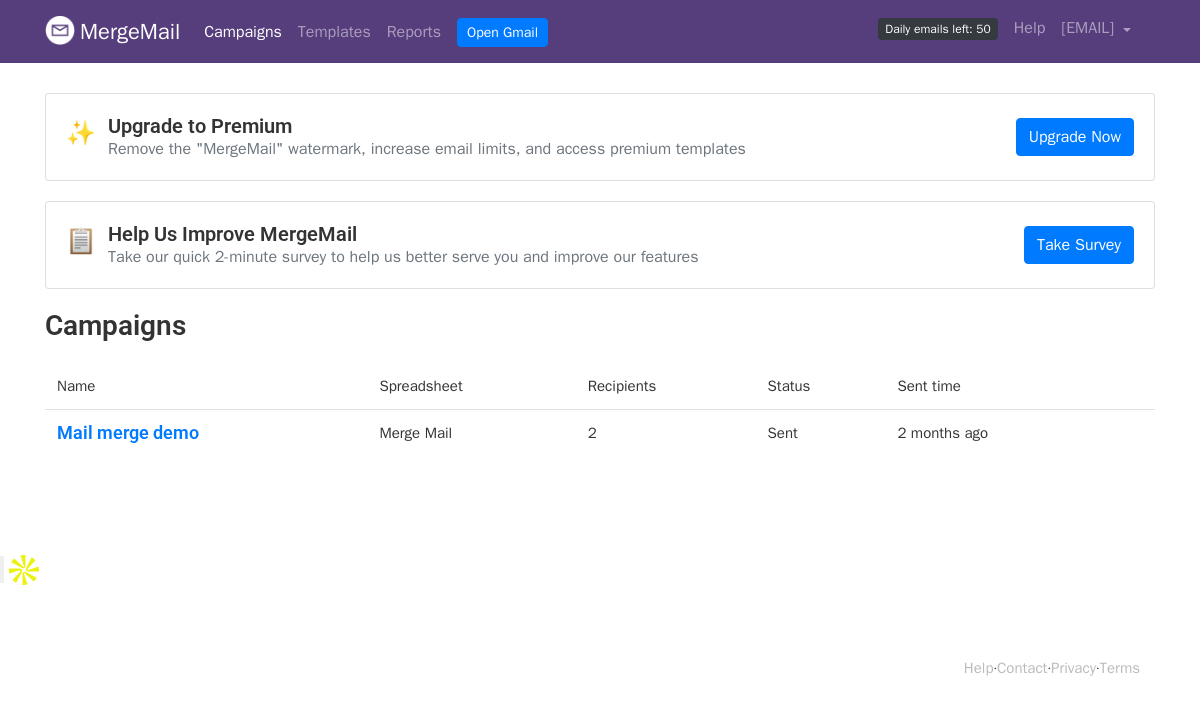 click on "2" at bounding box center [666, 437] 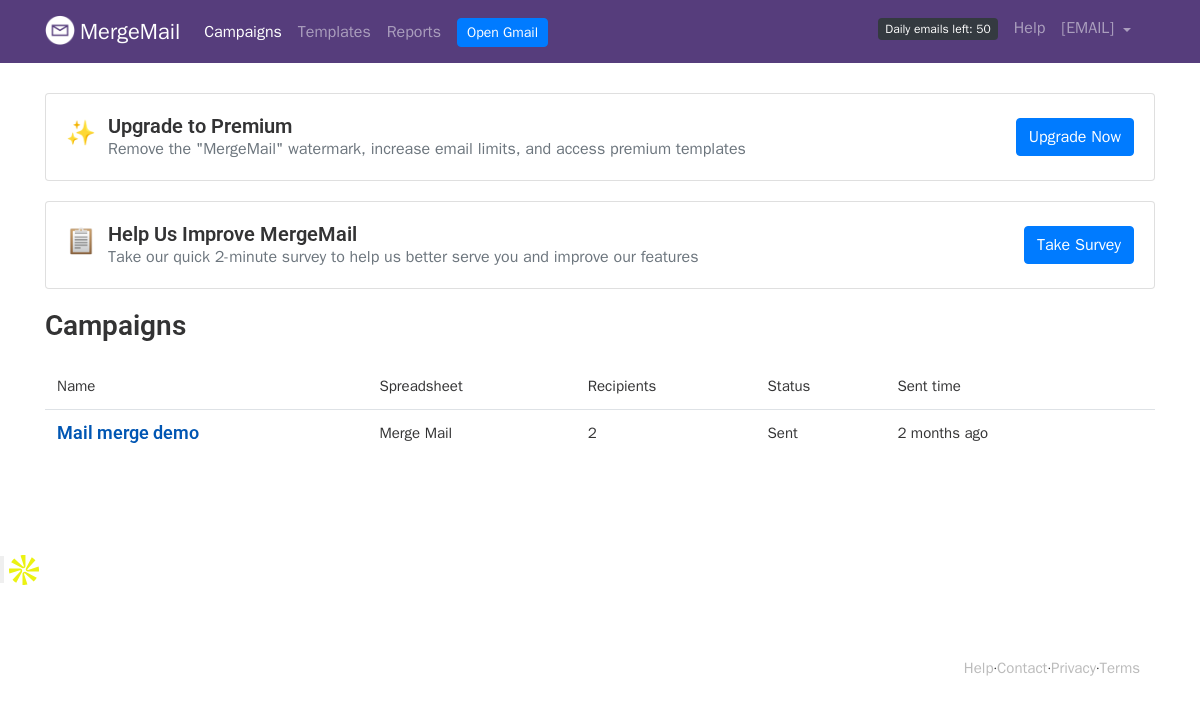 click on "Mail merge demo" at bounding box center [206, 433] 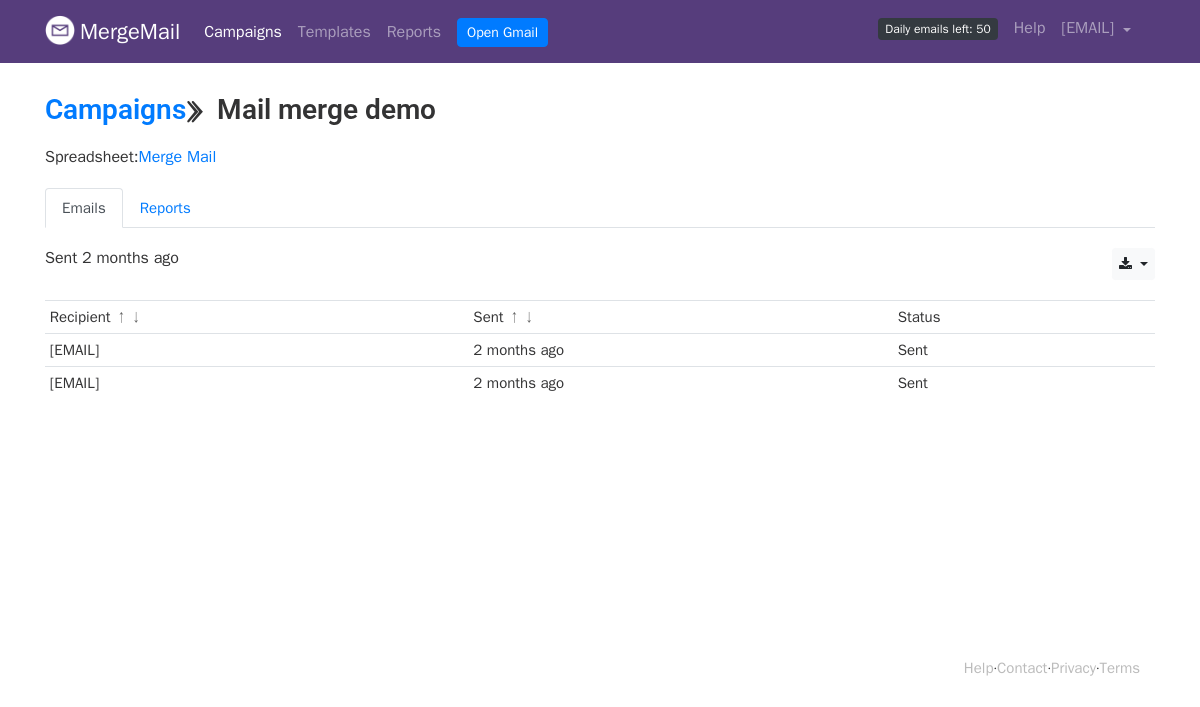 scroll, scrollTop: 0, scrollLeft: 0, axis: both 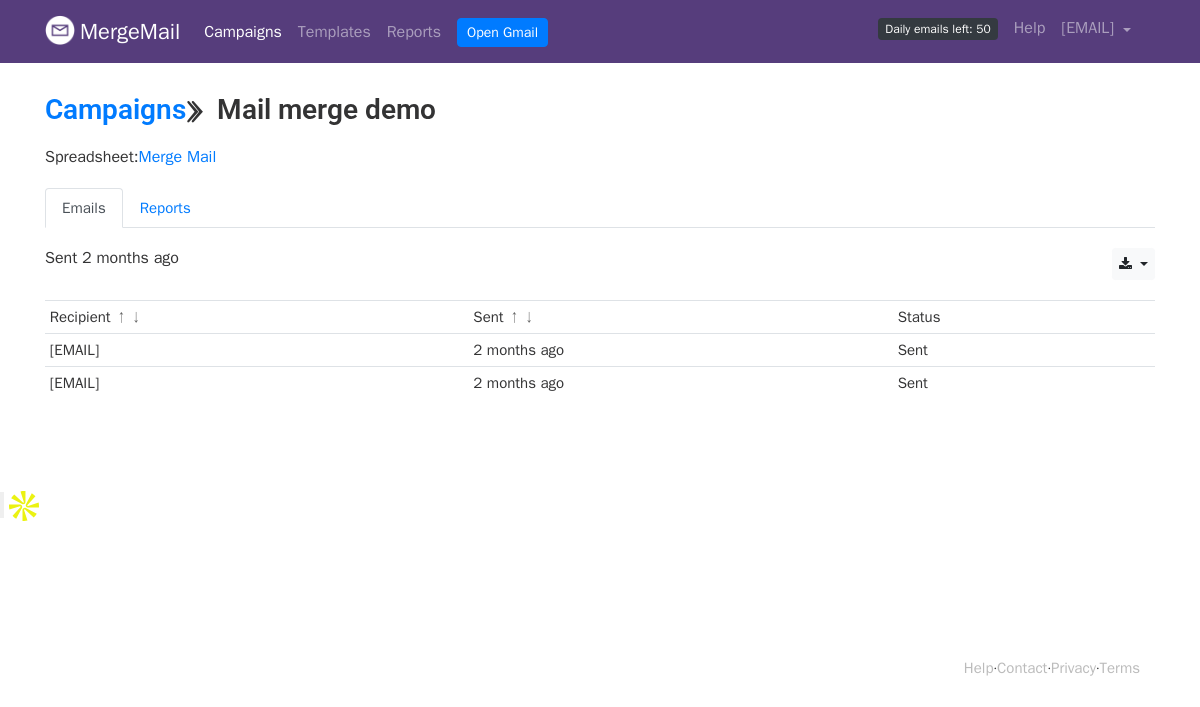 click at bounding box center [600, 526] 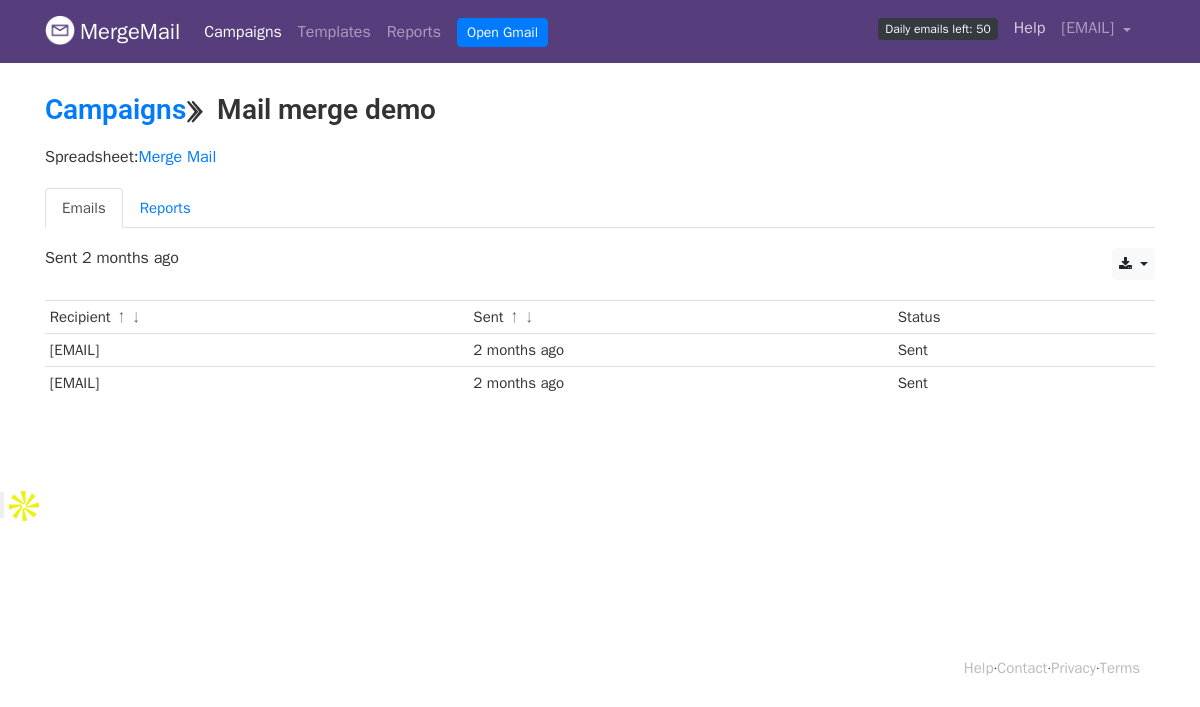 click on "Help" at bounding box center [1030, 28] 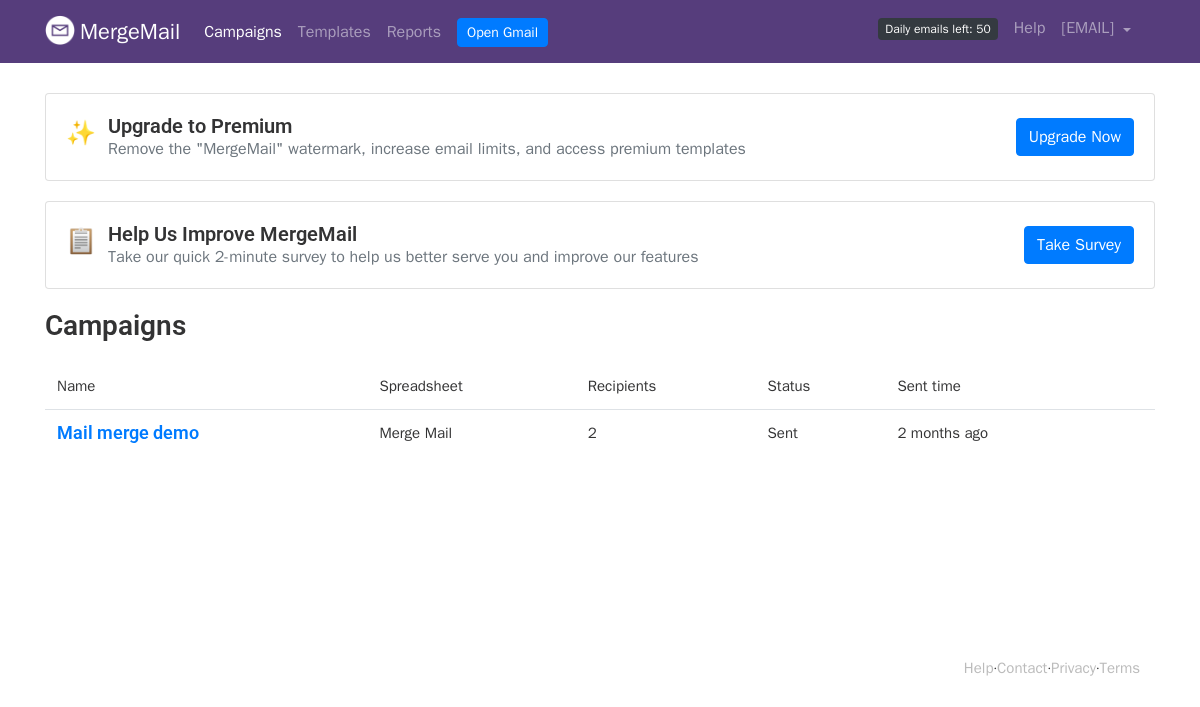 scroll, scrollTop: 0, scrollLeft: 0, axis: both 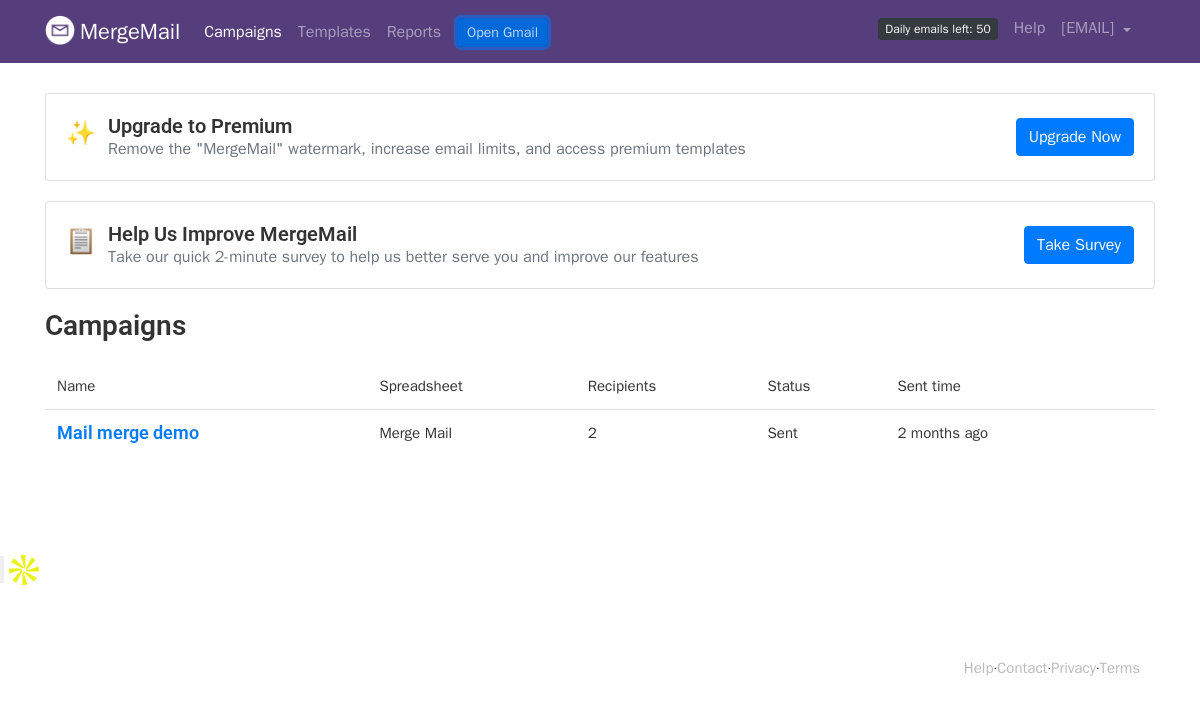 click on "Open Gmail" at bounding box center (502, 32) 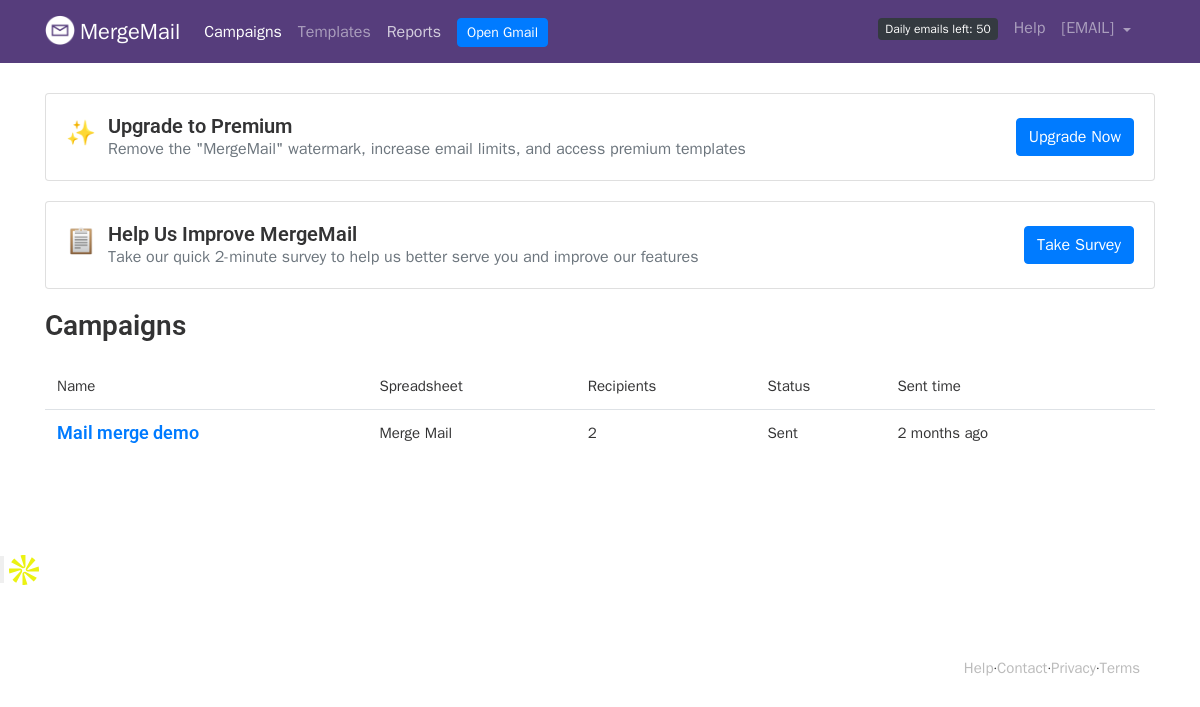 click on "Reports" at bounding box center [414, 32] 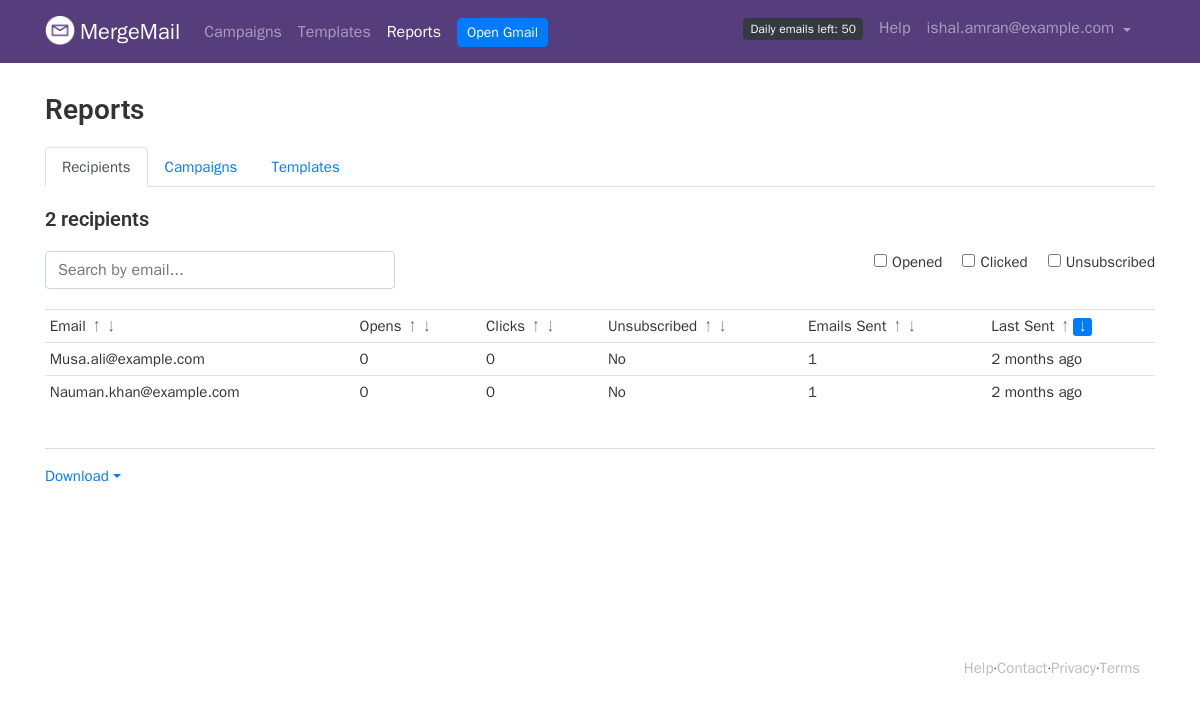 scroll, scrollTop: 0, scrollLeft: 0, axis: both 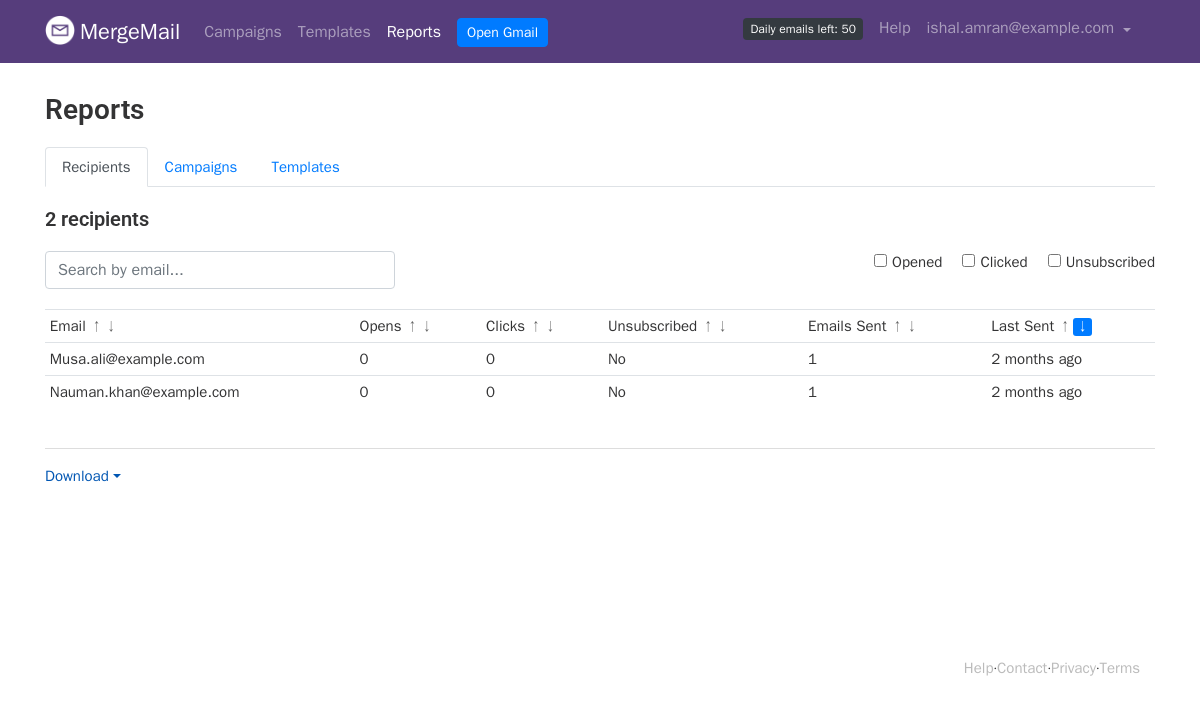 click on "Download" at bounding box center [83, 476] 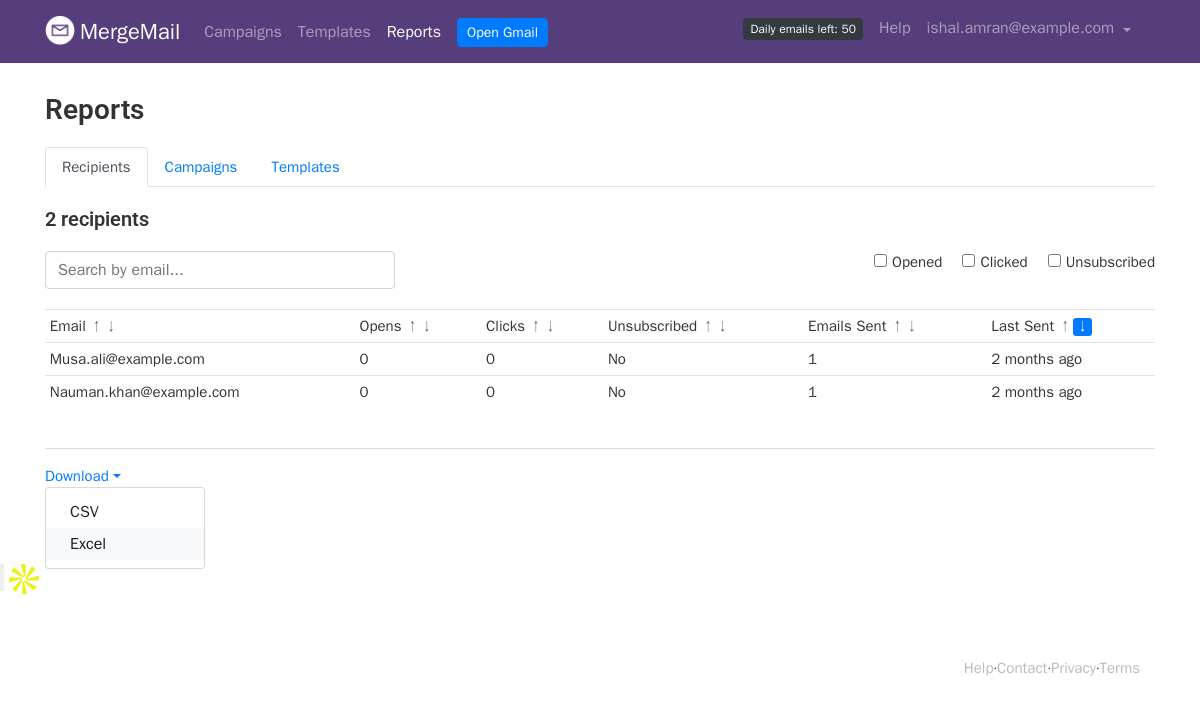 click on "Excel" at bounding box center (125, 544) 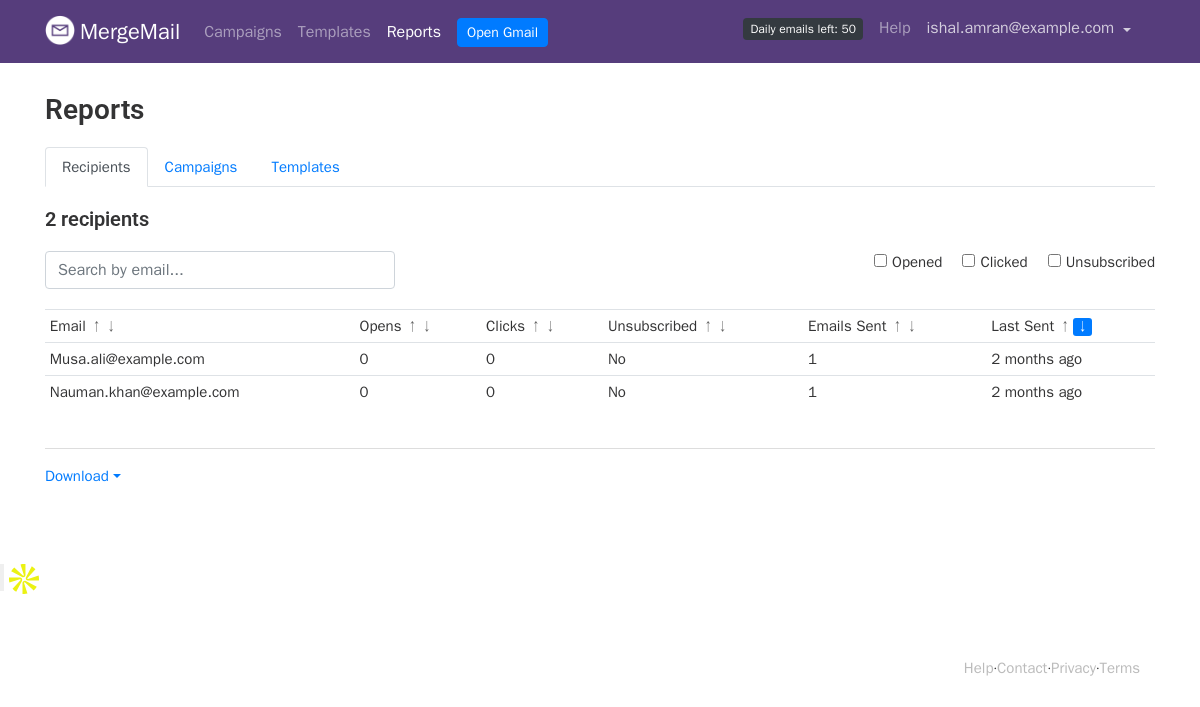 click on "[EMAIL]" at bounding box center (1021, 28) 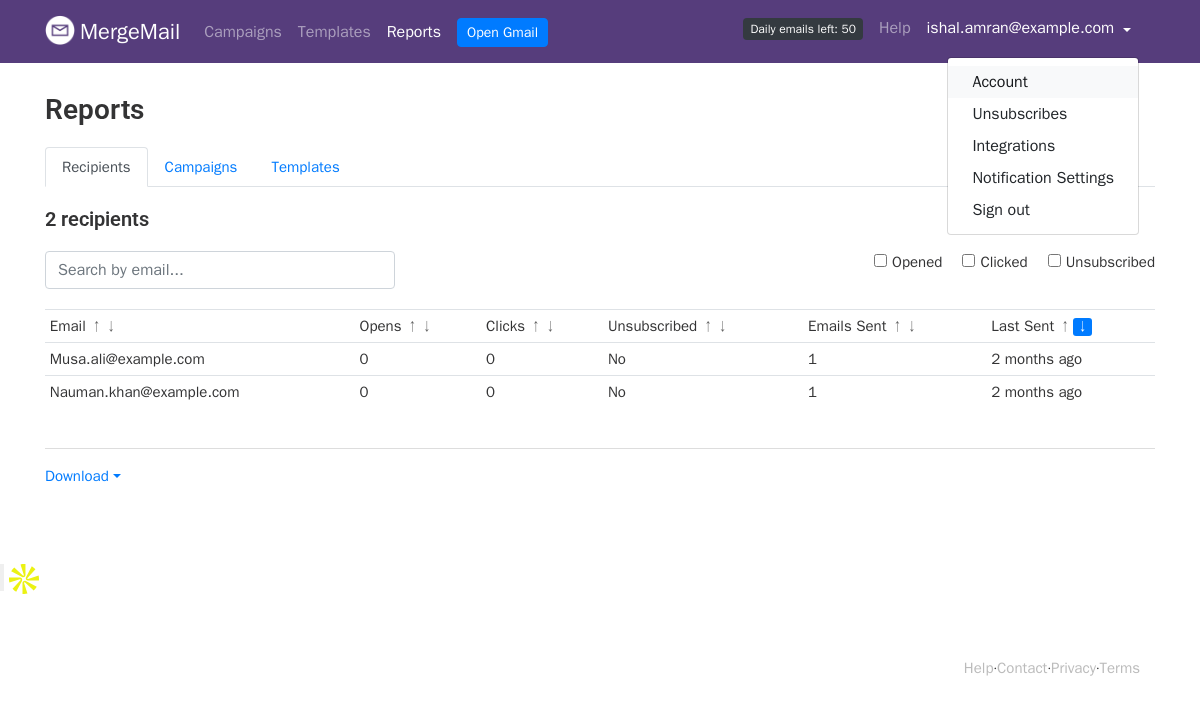click on "Account" at bounding box center [1043, 82] 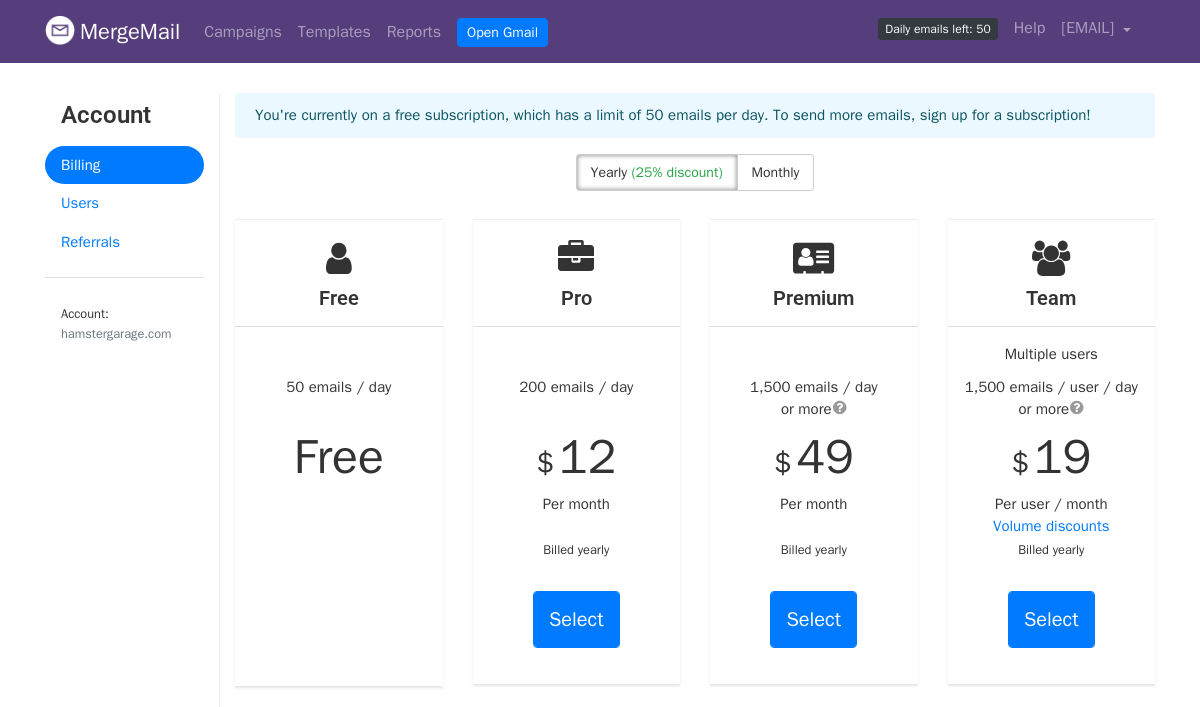 scroll, scrollTop: 0, scrollLeft: 0, axis: both 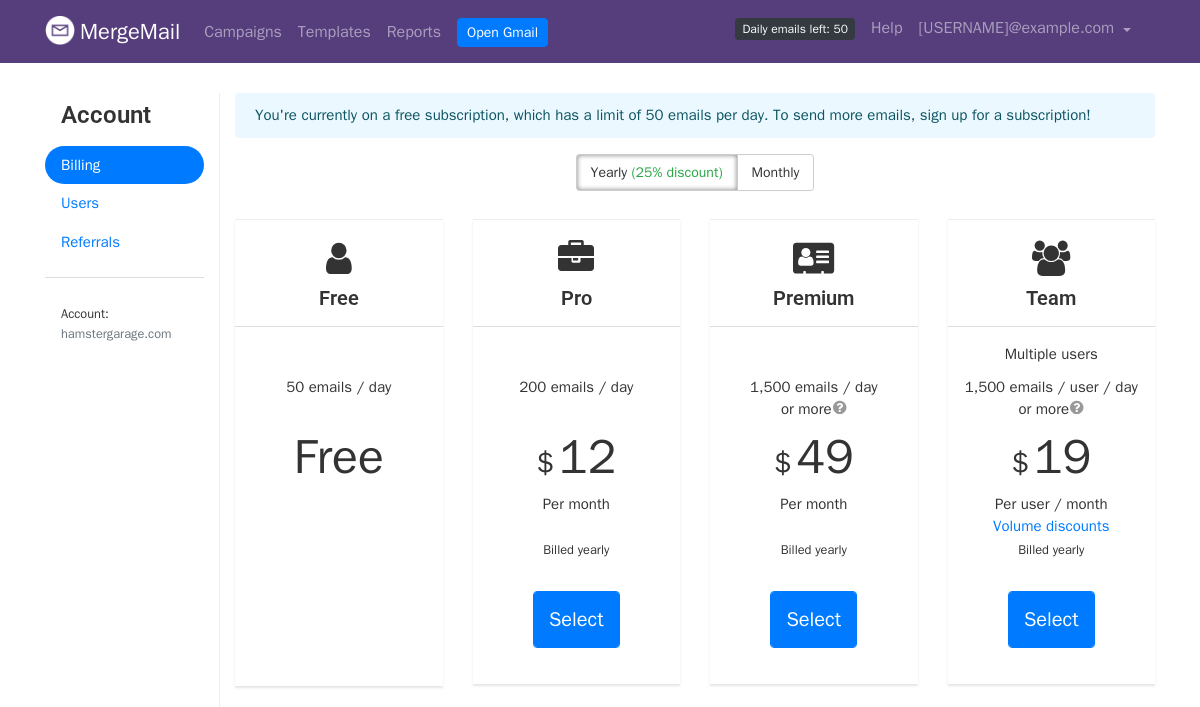 click on "MergeMail" at bounding box center [112, 32] 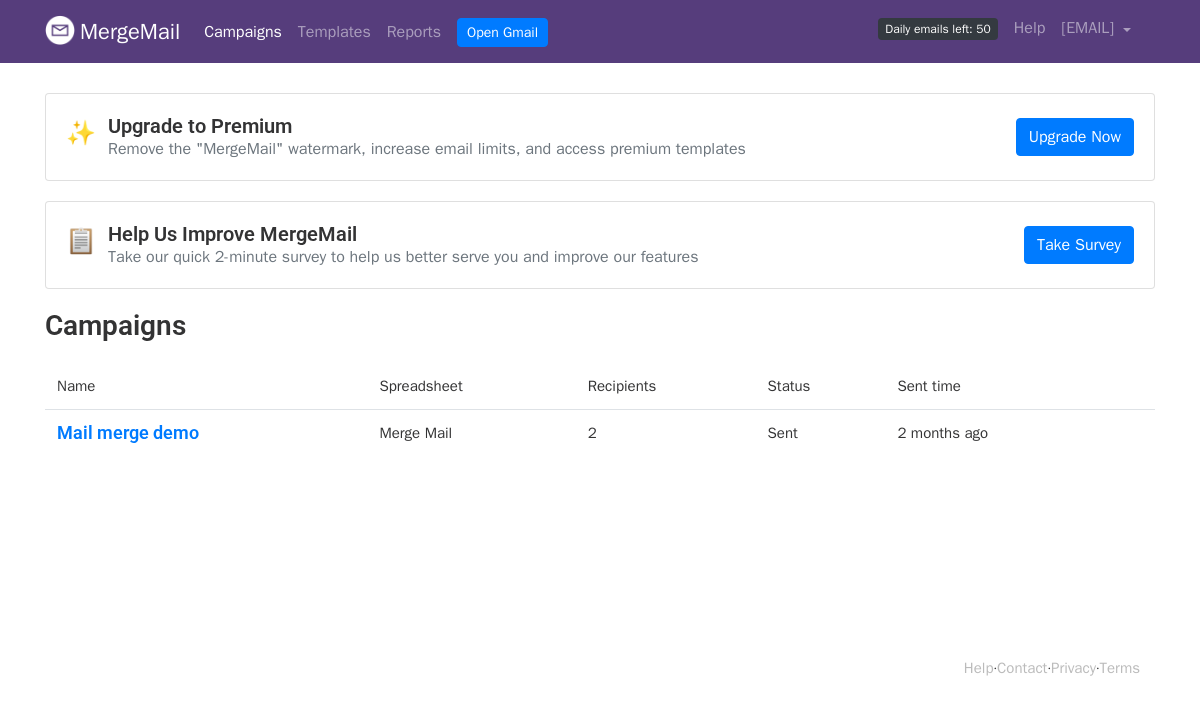 scroll, scrollTop: 0, scrollLeft: 0, axis: both 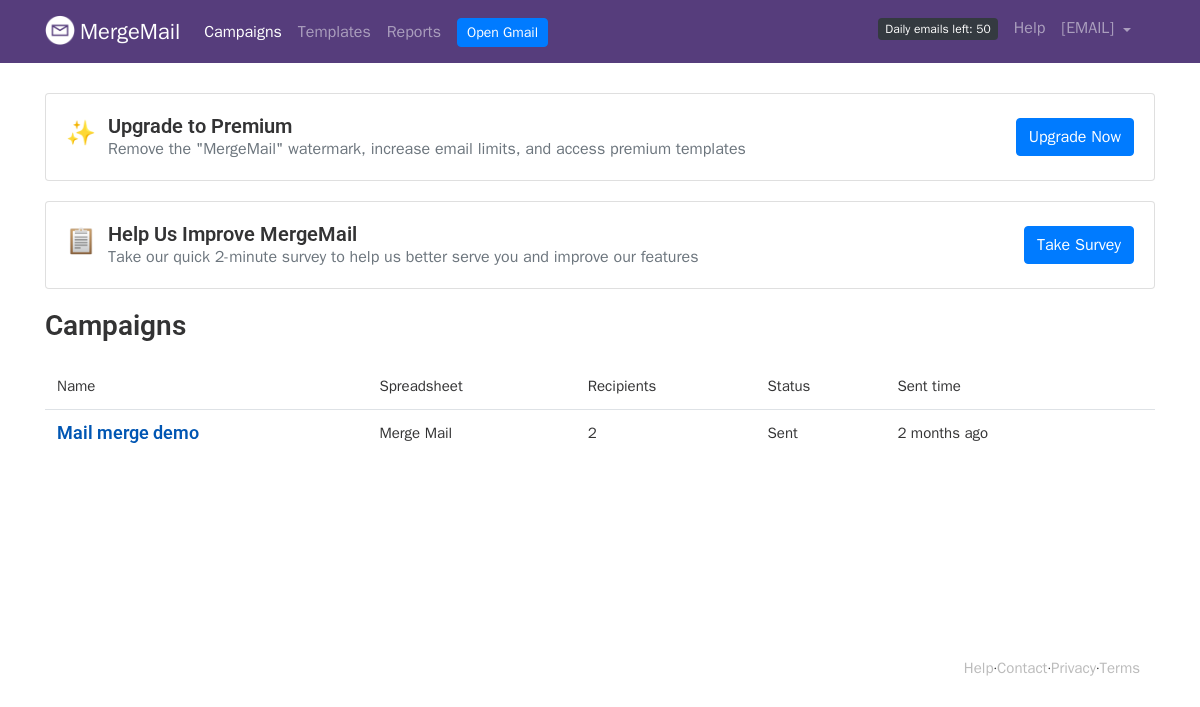 click on "Mail merge demo" at bounding box center (206, 433) 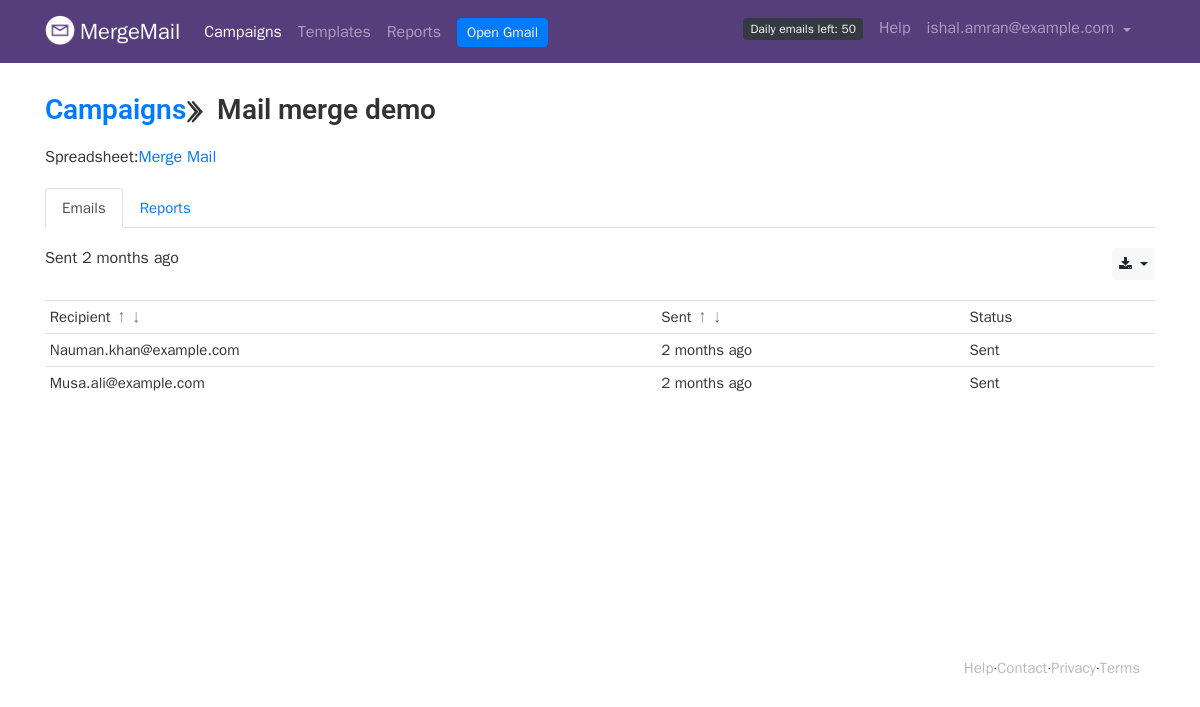 scroll, scrollTop: 0, scrollLeft: 0, axis: both 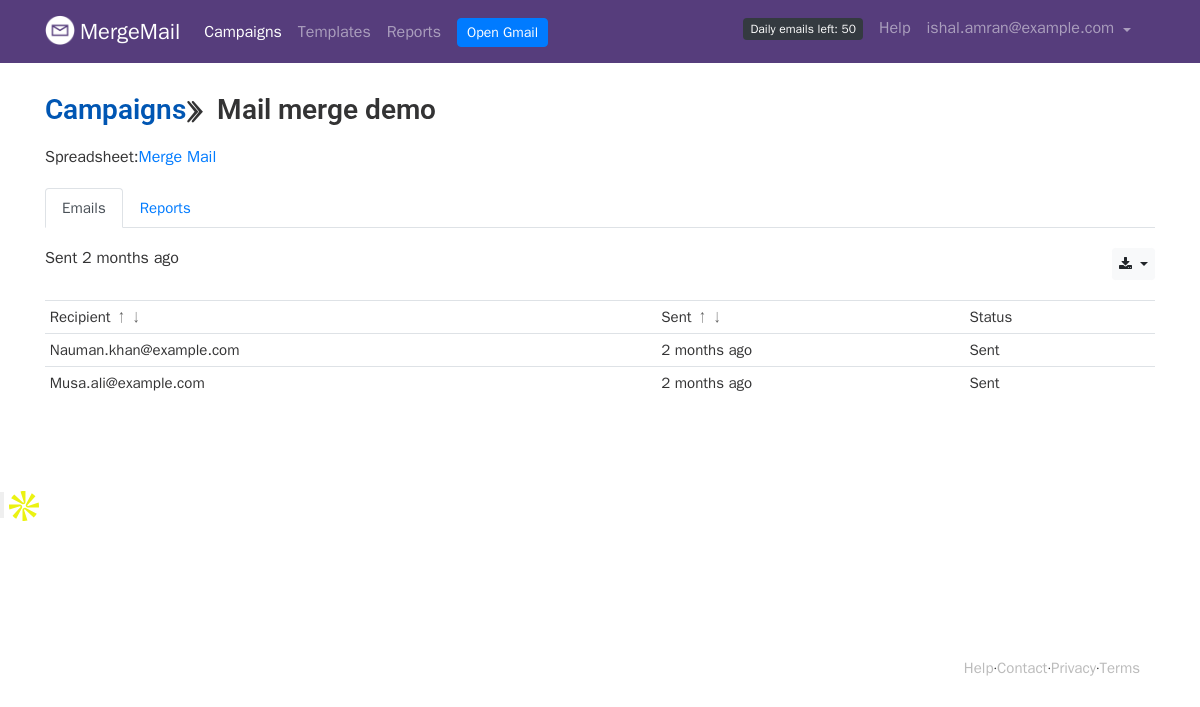 click on "Campaigns" at bounding box center (115, 109) 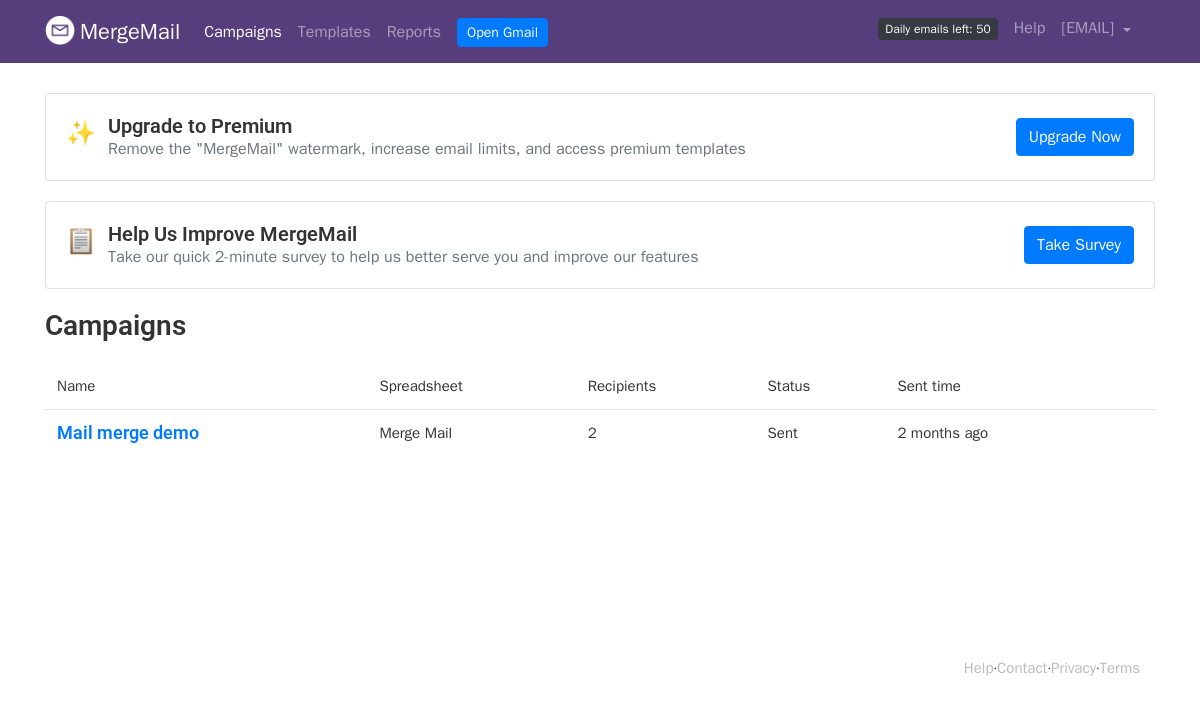 scroll, scrollTop: 0, scrollLeft: 0, axis: both 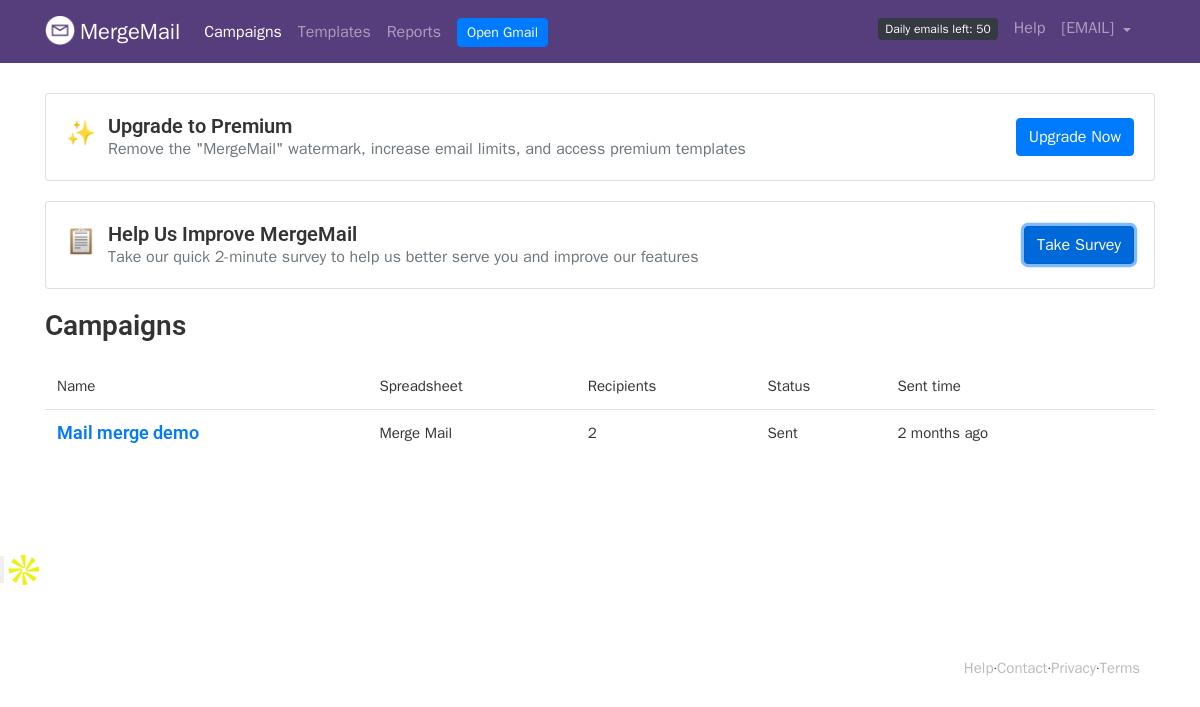 click on "Take Survey" at bounding box center [1079, 245] 